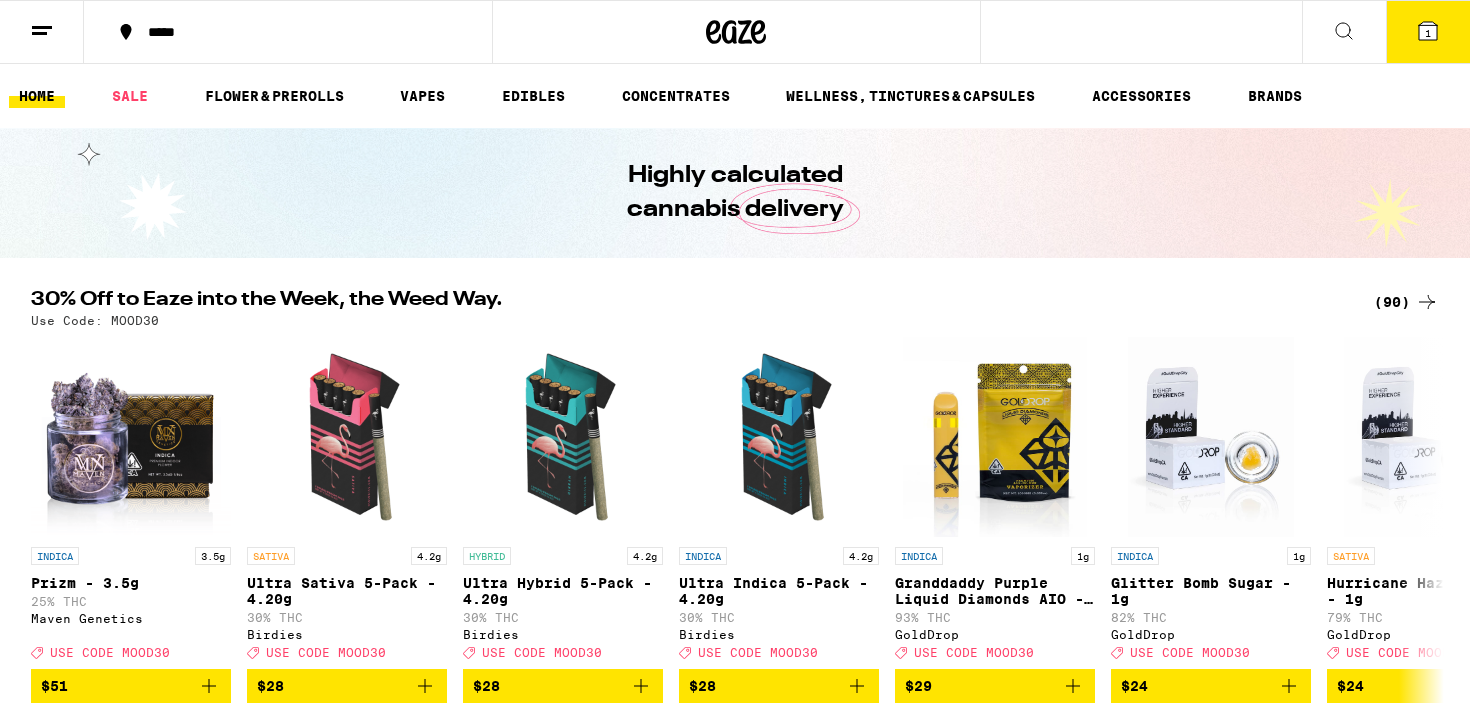 scroll, scrollTop: 0, scrollLeft: 0, axis: both 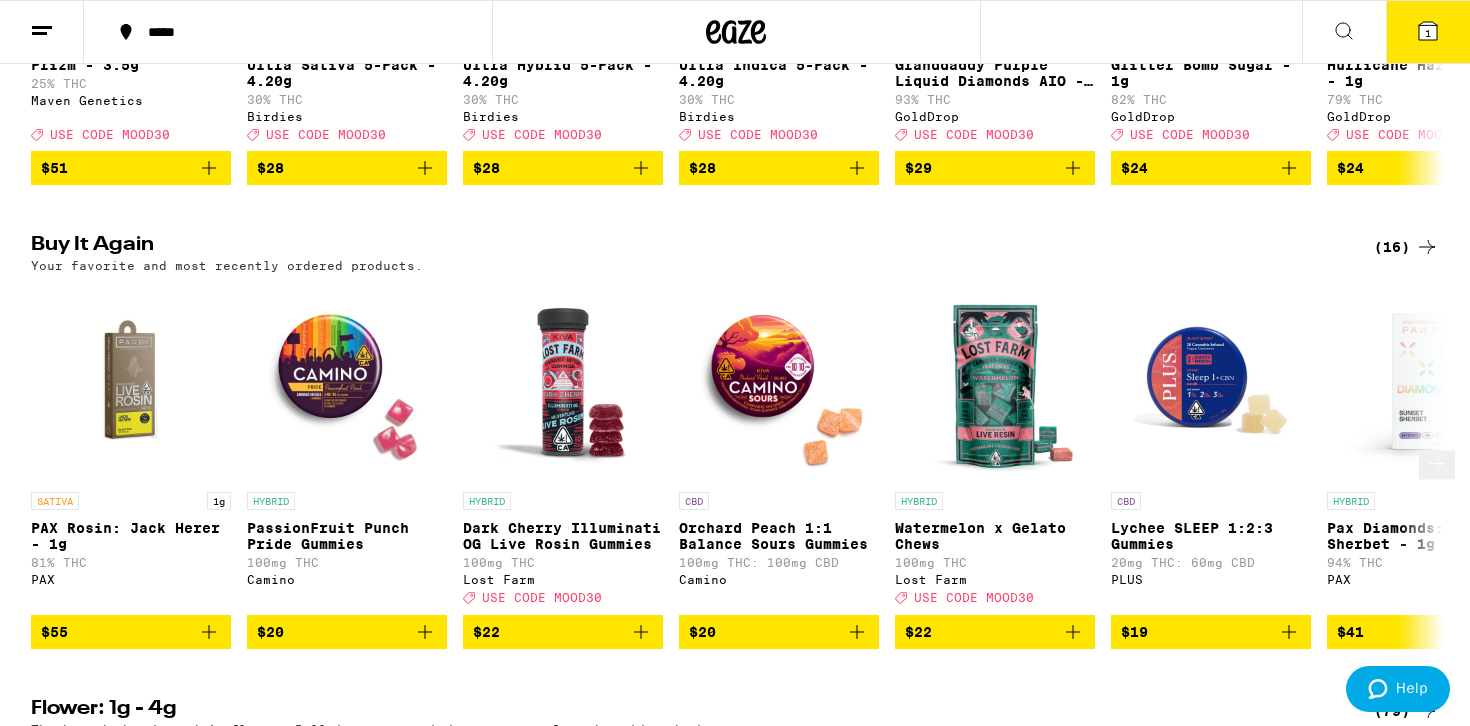 click 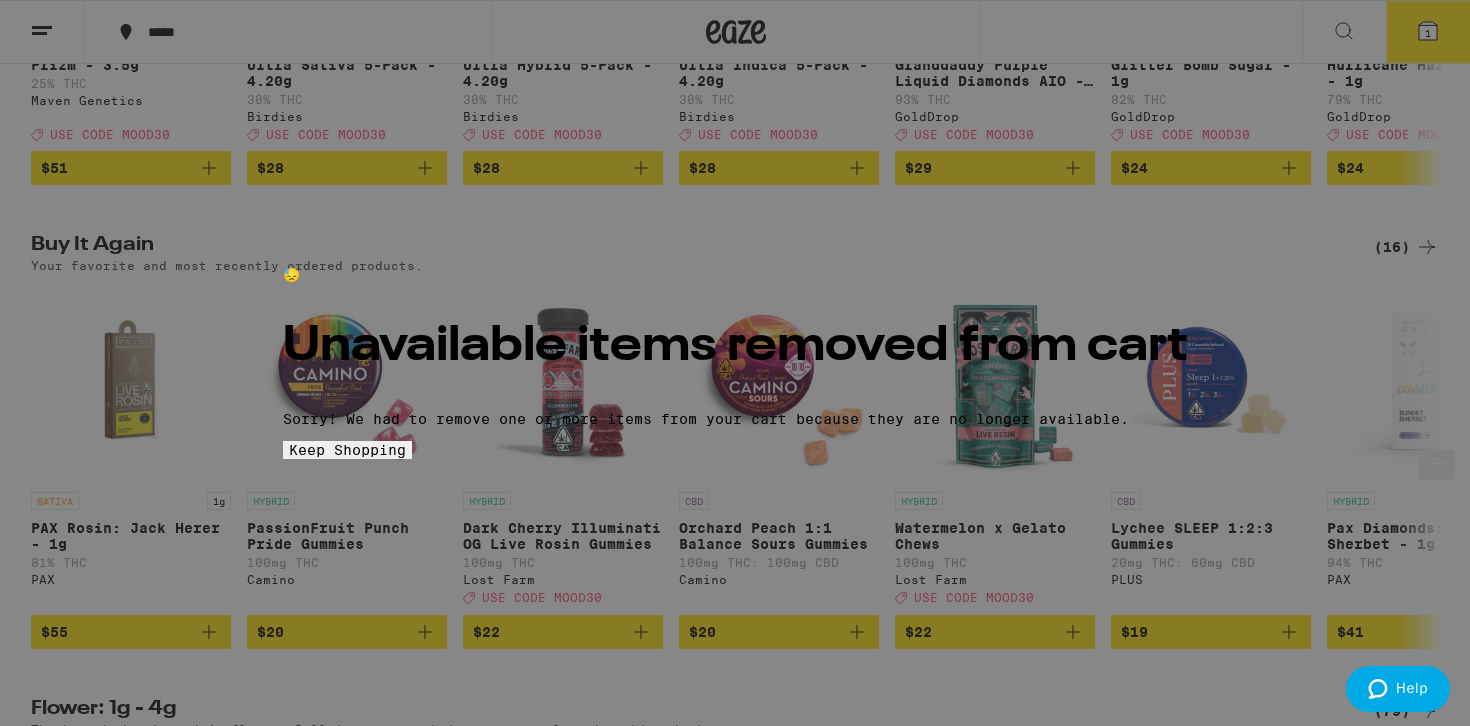 click on "Keep Shopping" at bounding box center (347, 450) 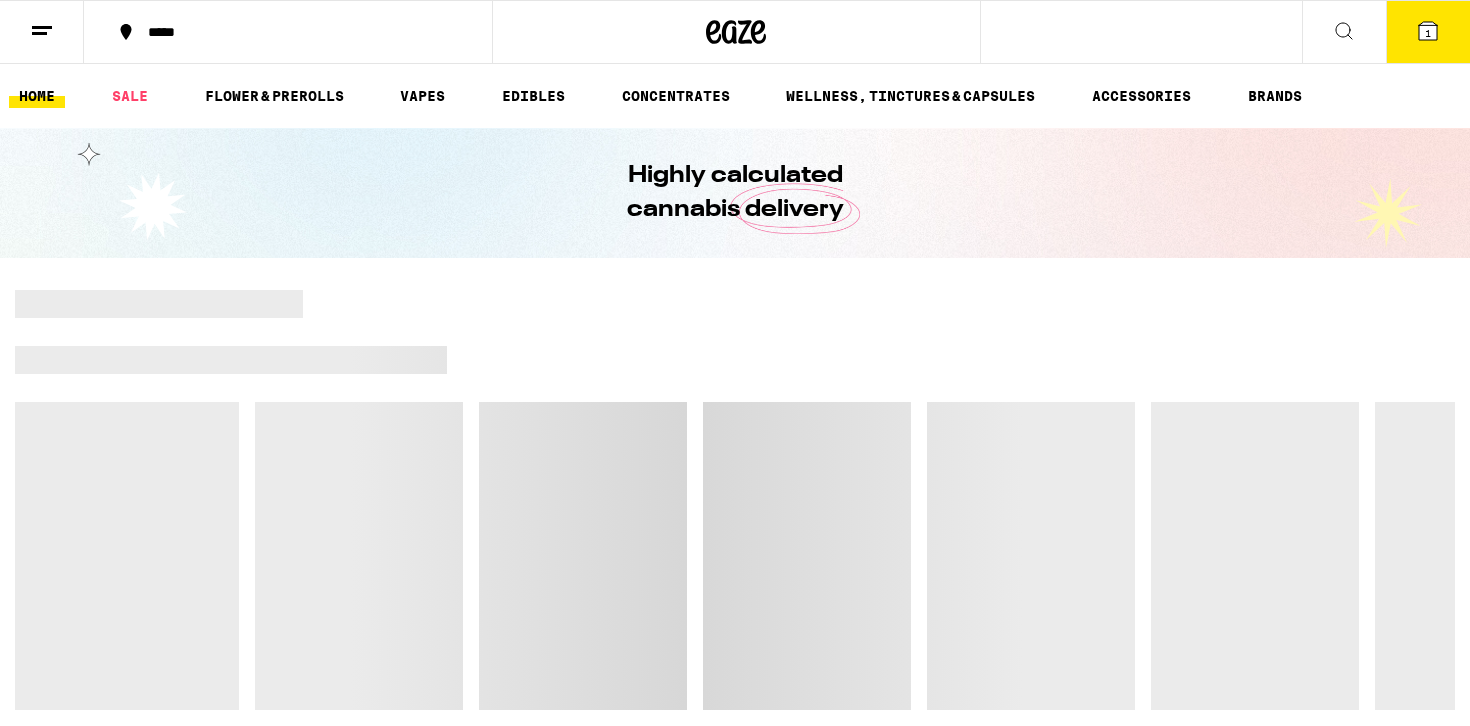scroll, scrollTop: 518, scrollLeft: 0, axis: vertical 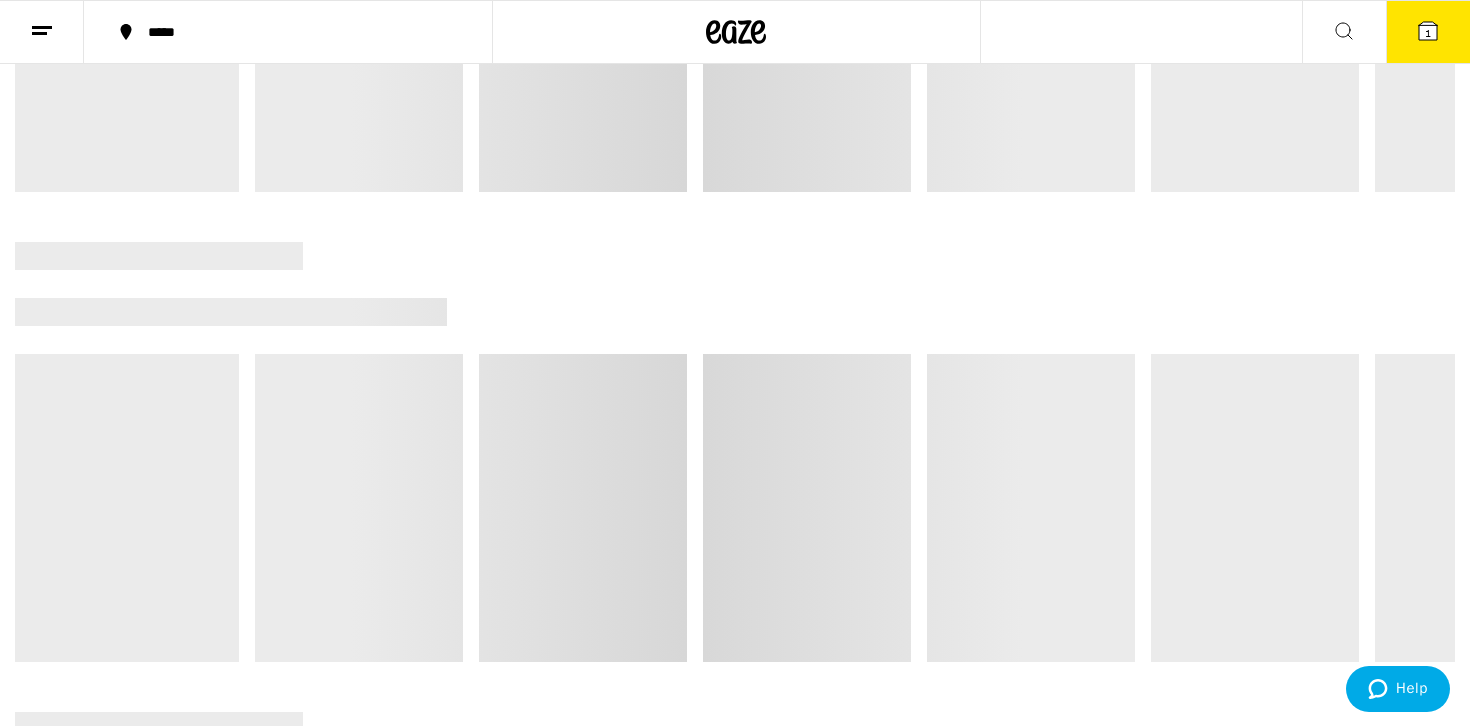 click on "1" at bounding box center (1428, 33) 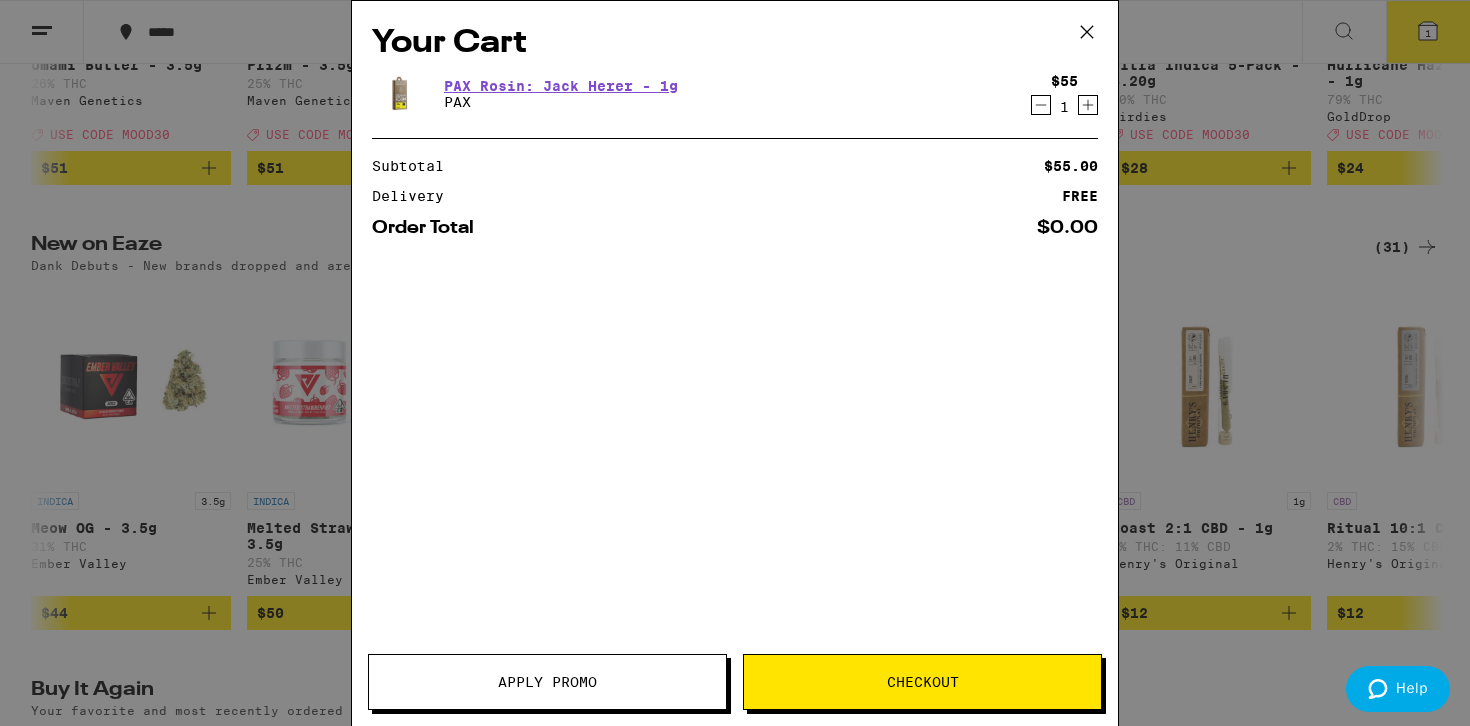 scroll, scrollTop: 0, scrollLeft: 0, axis: both 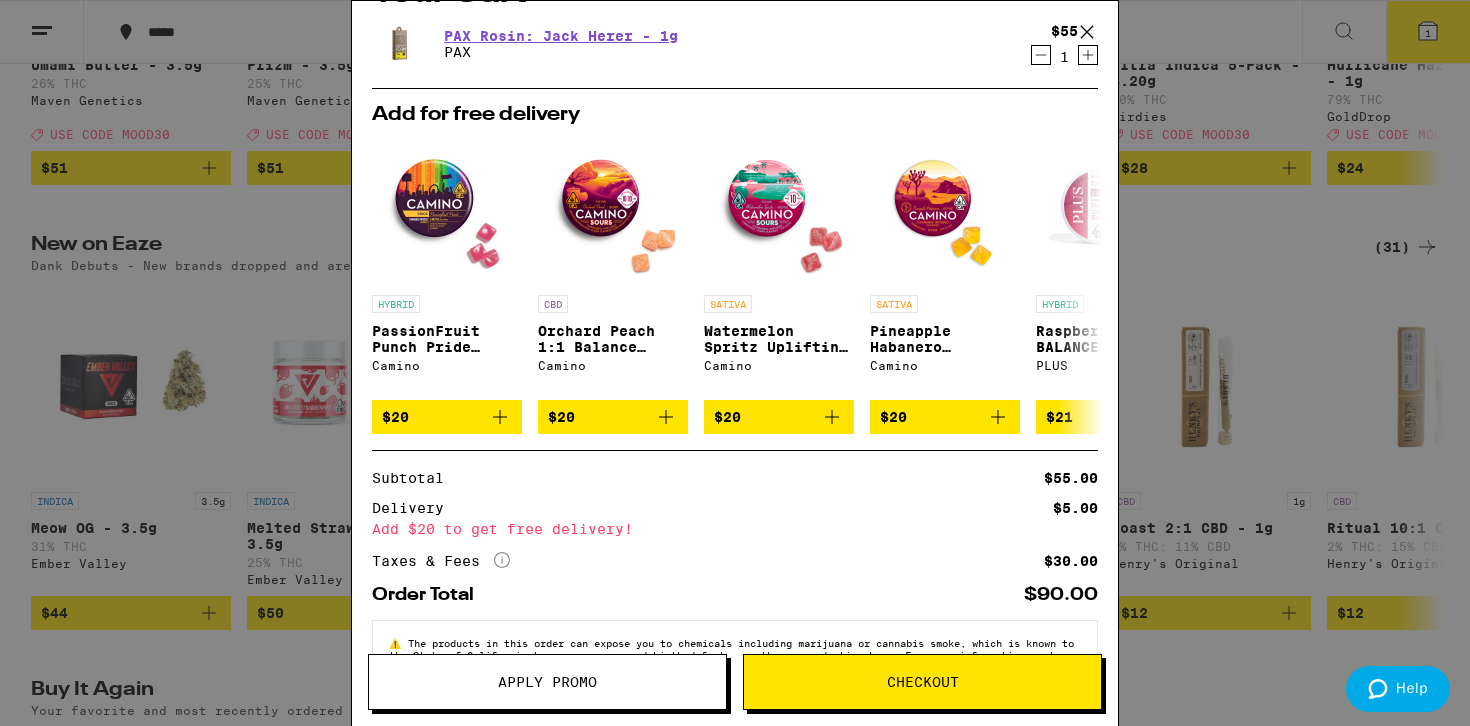 click 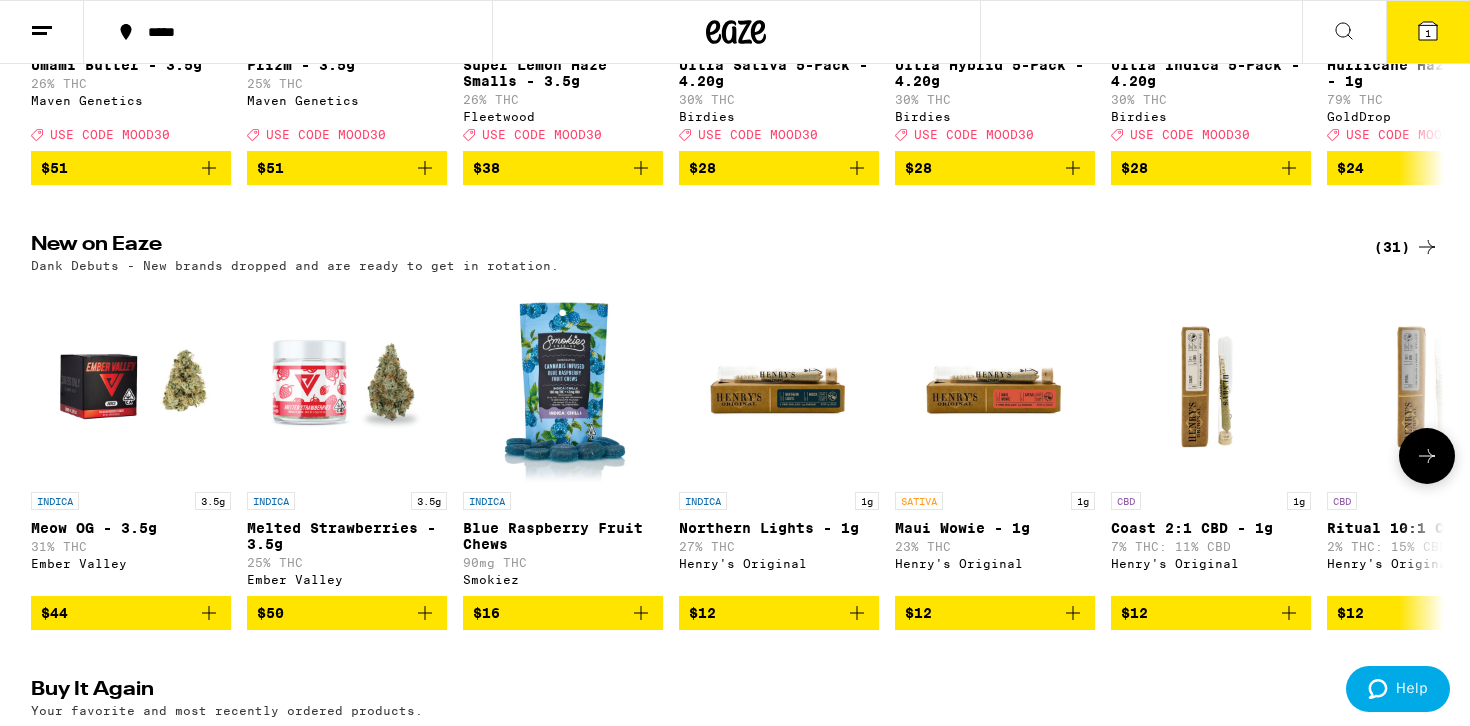 scroll, scrollTop: 0, scrollLeft: 0, axis: both 